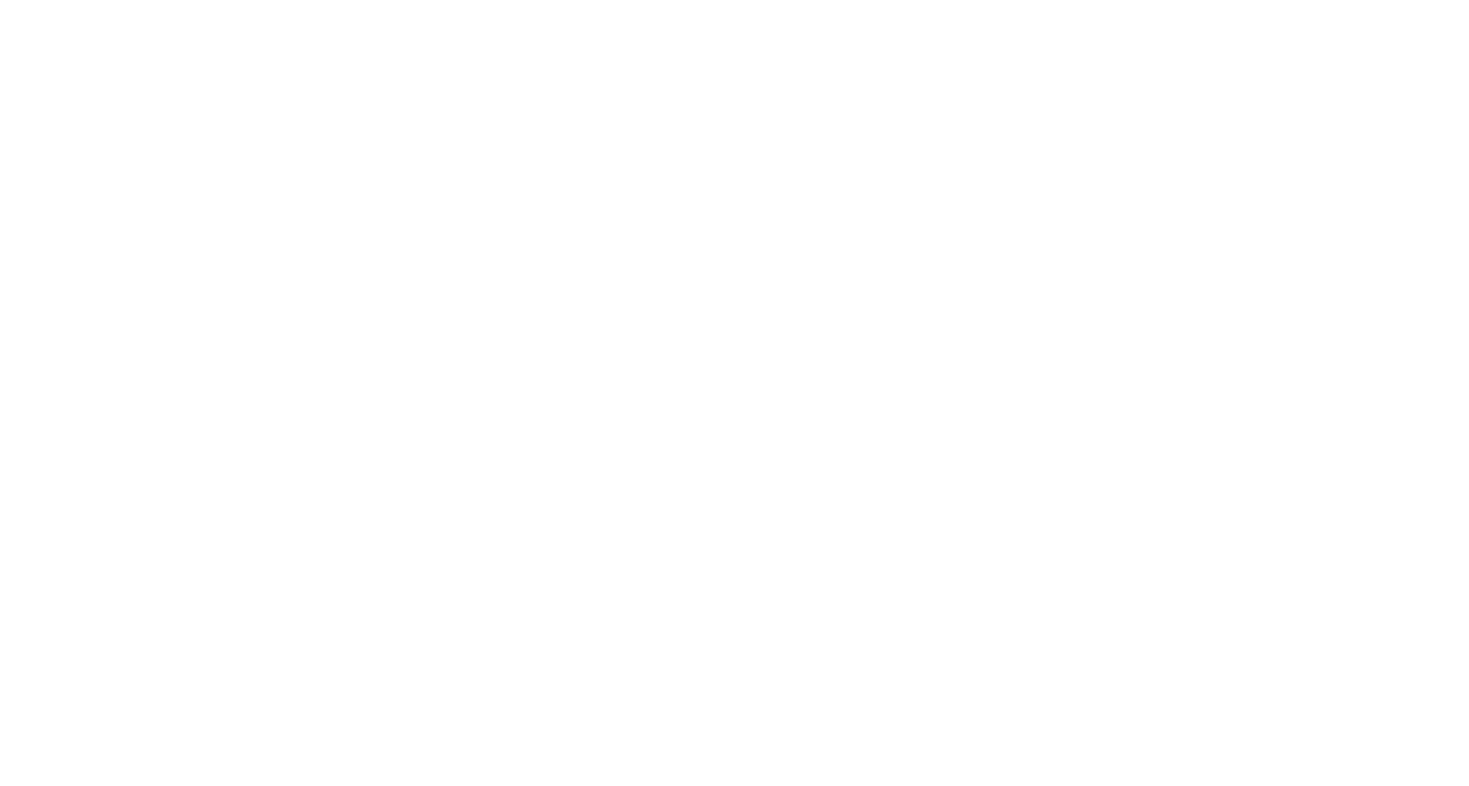 scroll, scrollTop: 0, scrollLeft: 0, axis: both 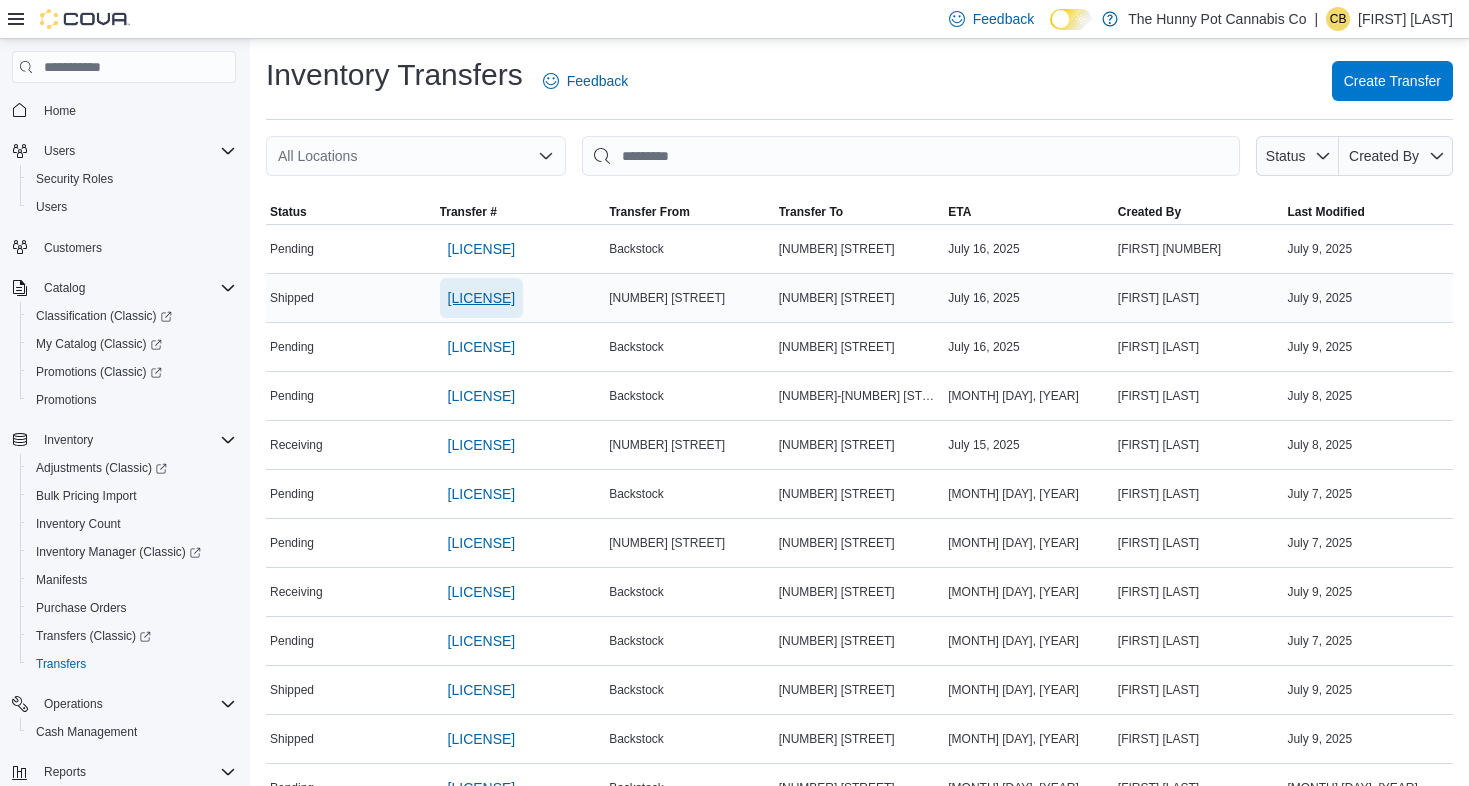 click on "[LICENSE]" at bounding box center (482, 298) 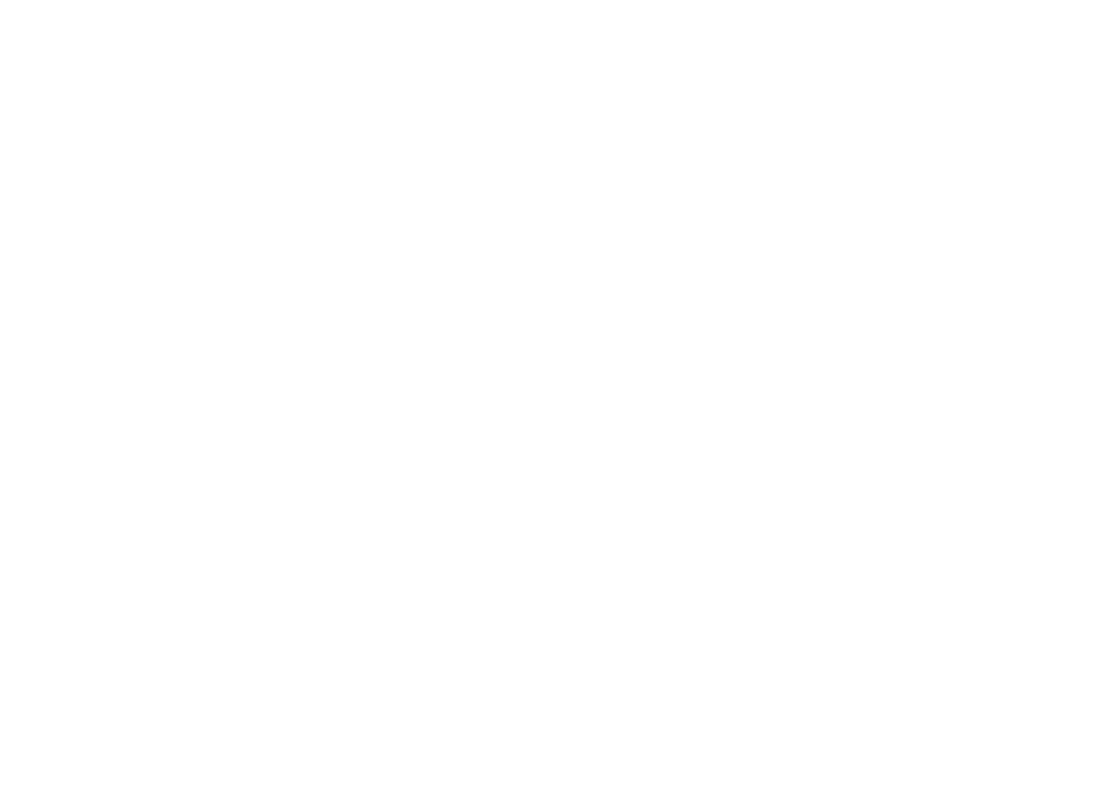 scroll, scrollTop: 0, scrollLeft: 0, axis: both 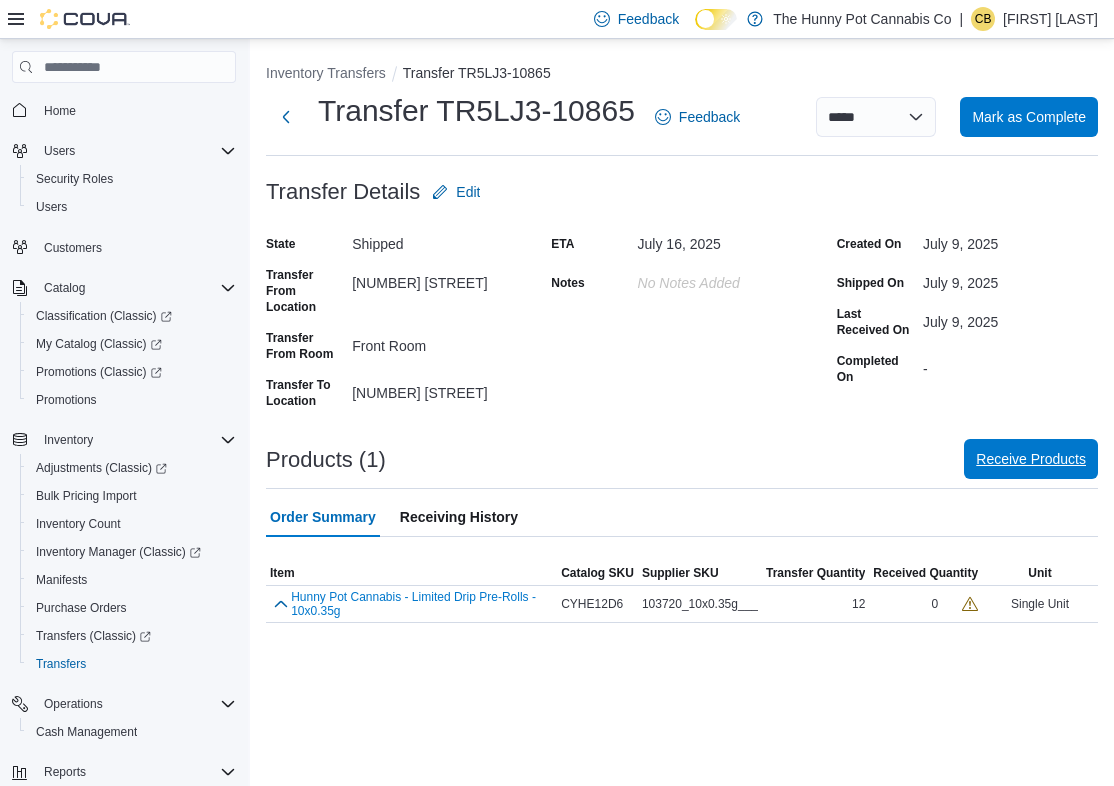 click on "Receive Products" at bounding box center [1031, 459] 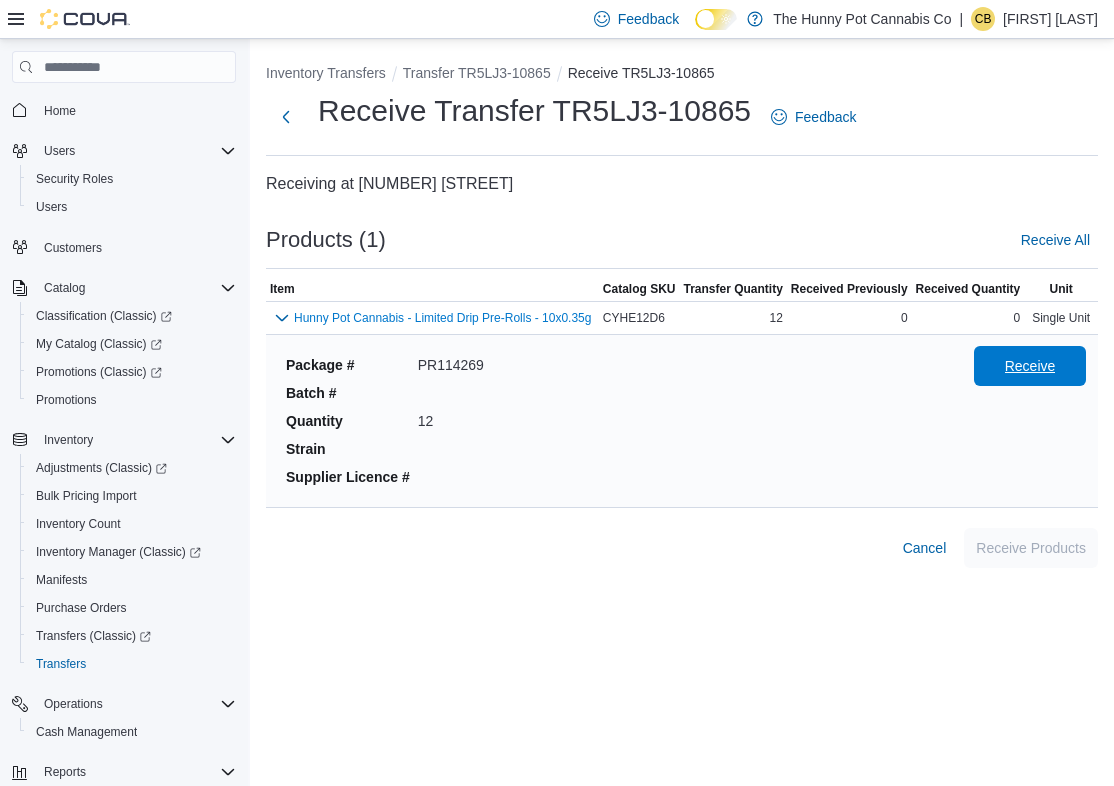 click on "Receive" at bounding box center (1030, 366) 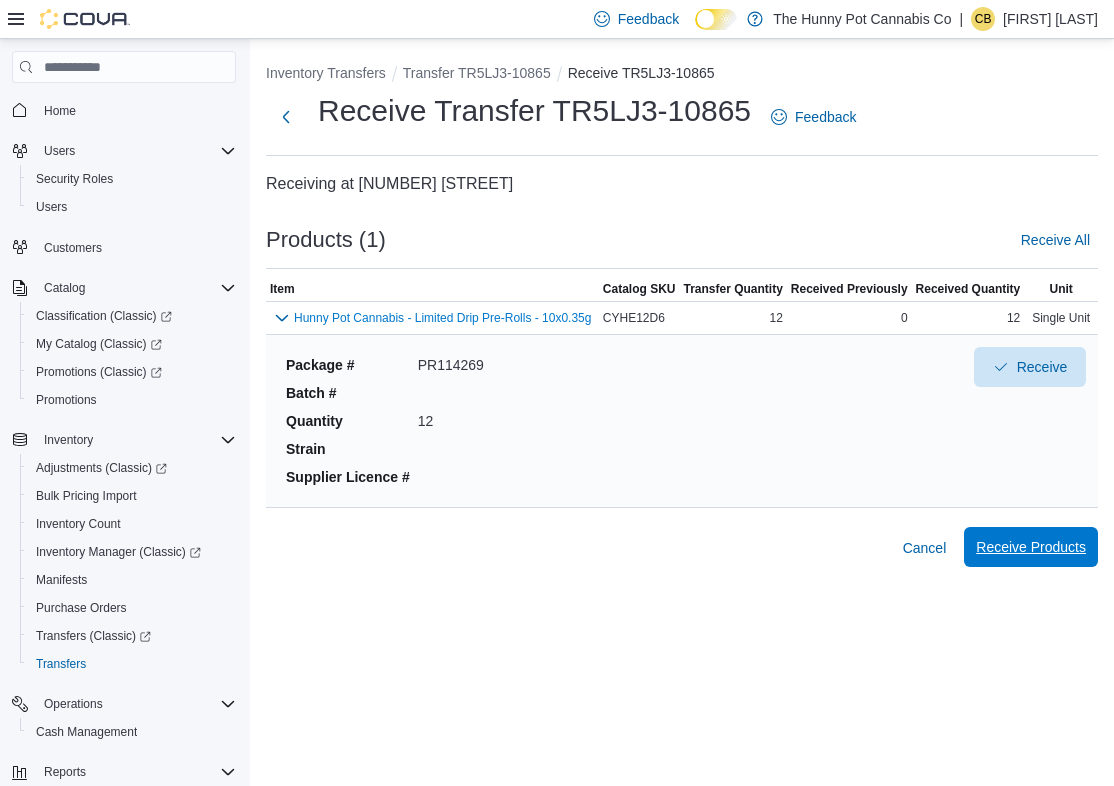 click on "Receive Products" at bounding box center [1031, 547] 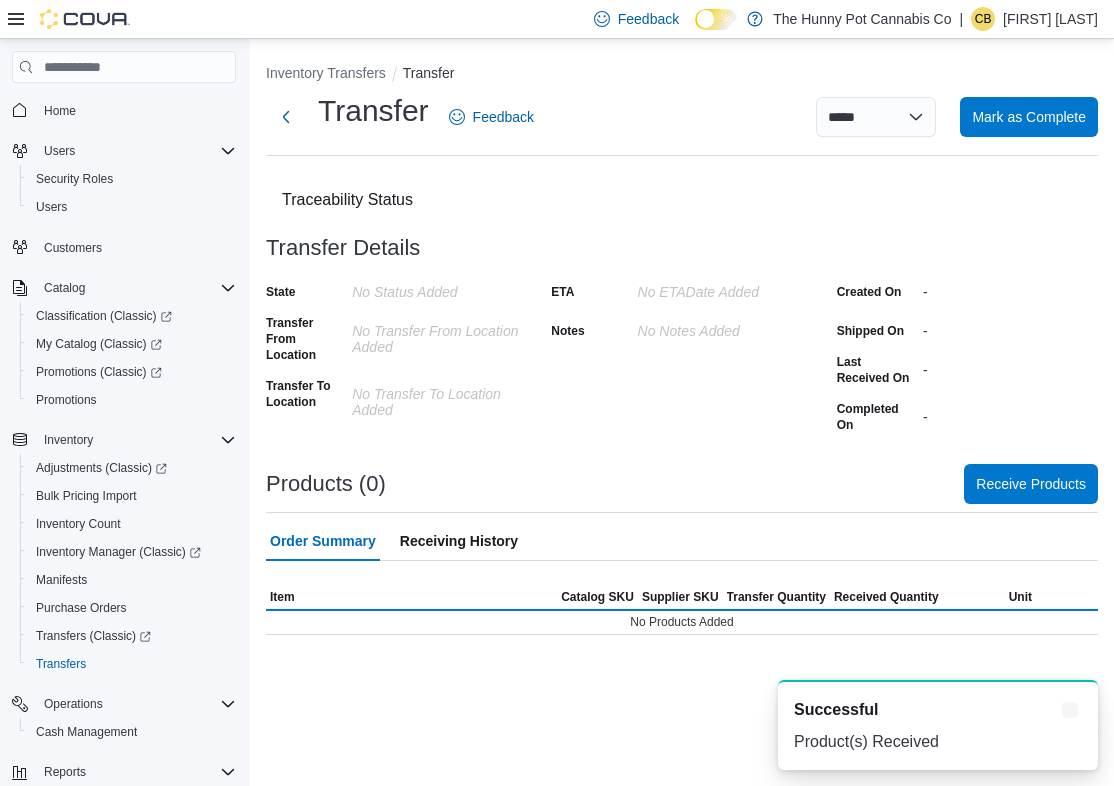 scroll, scrollTop: 0, scrollLeft: 0, axis: both 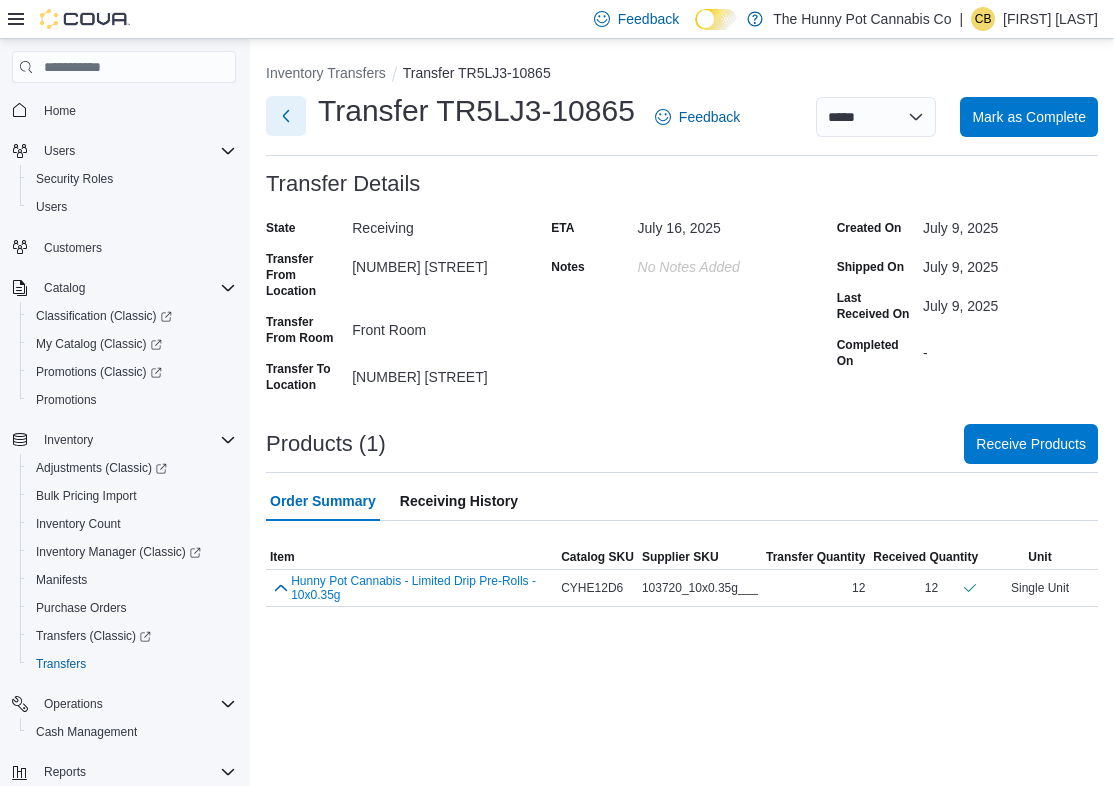 click at bounding box center [286, 116] 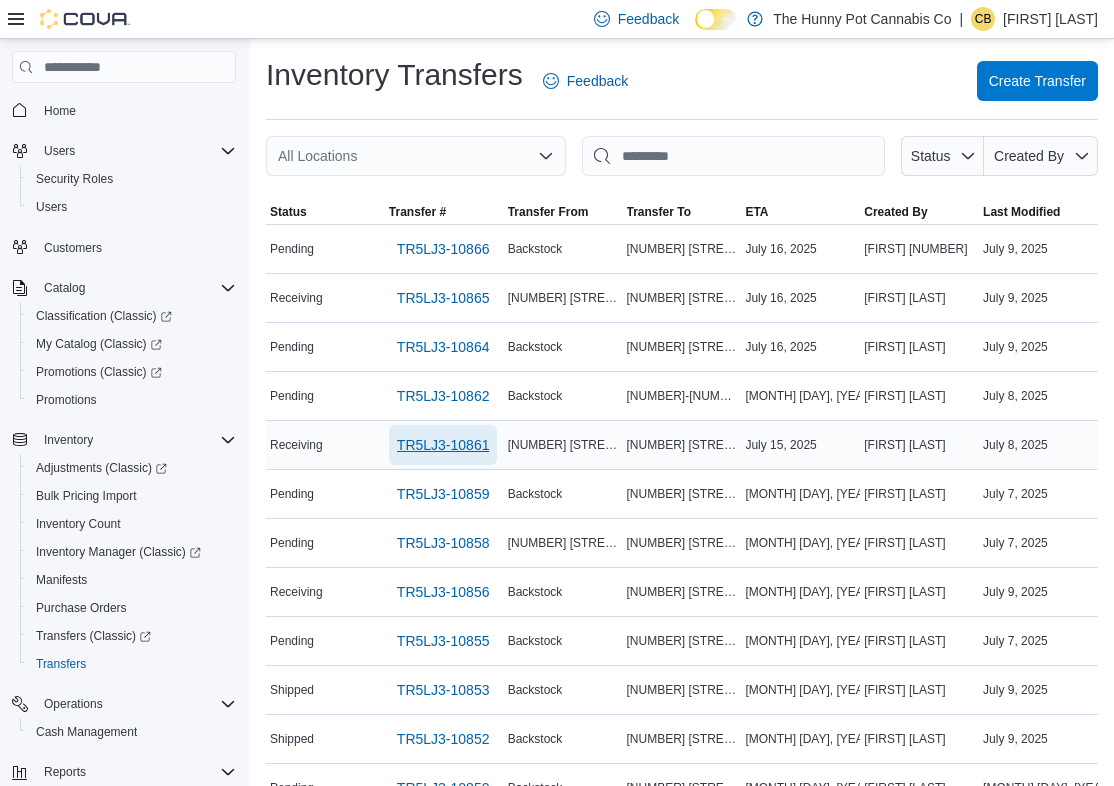 click on "[LICENSE]" at bounding box center [443, 445] 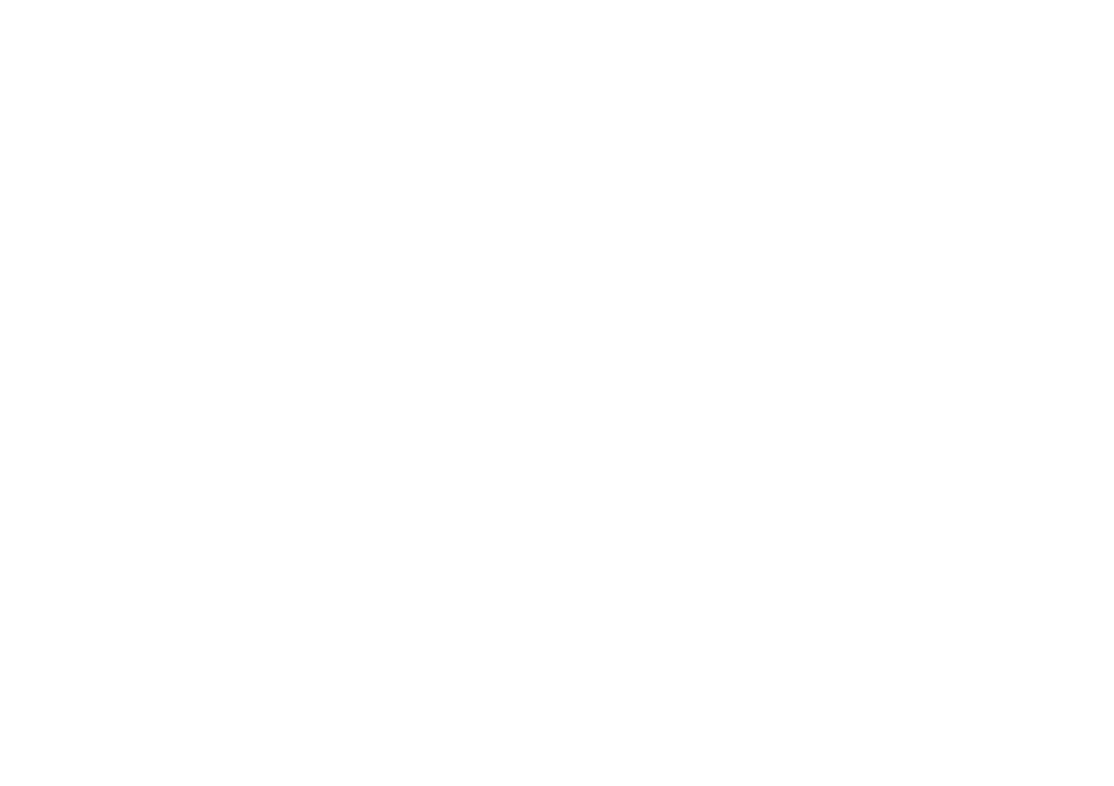 scroll, scrollTop: 0, scrollLeft: 0, axis: both 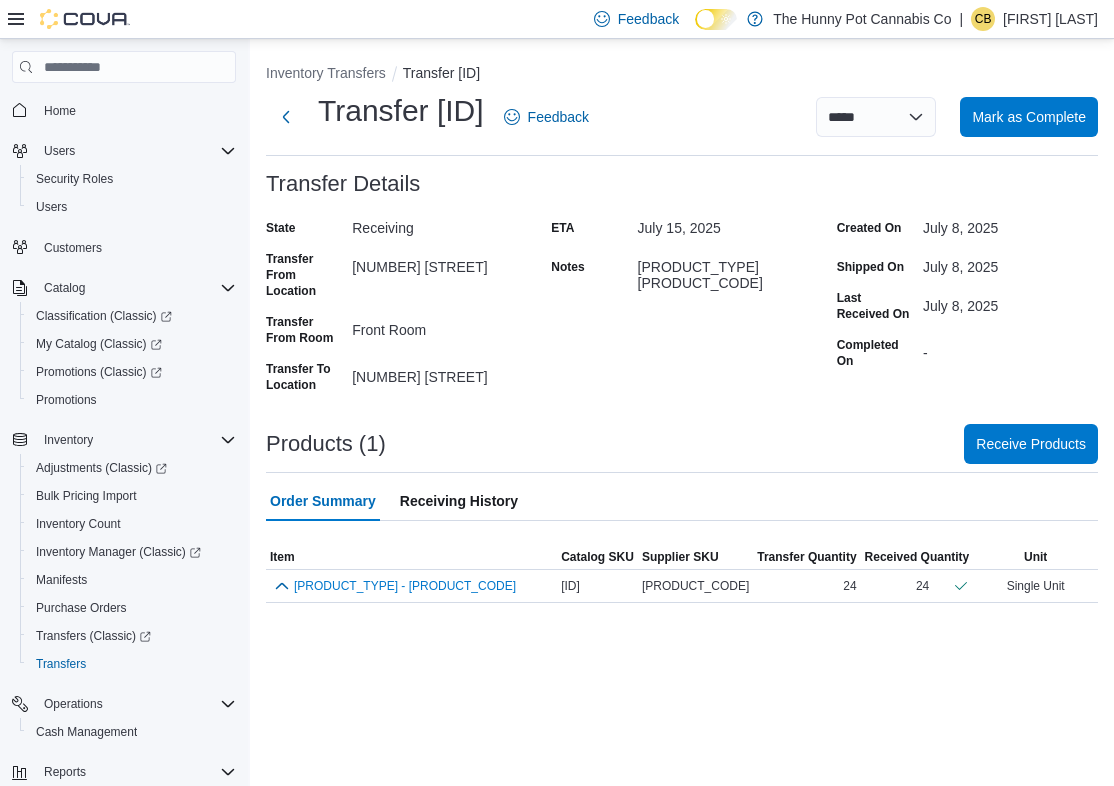 click on "Receiving History" at bounding box center [459, 501] 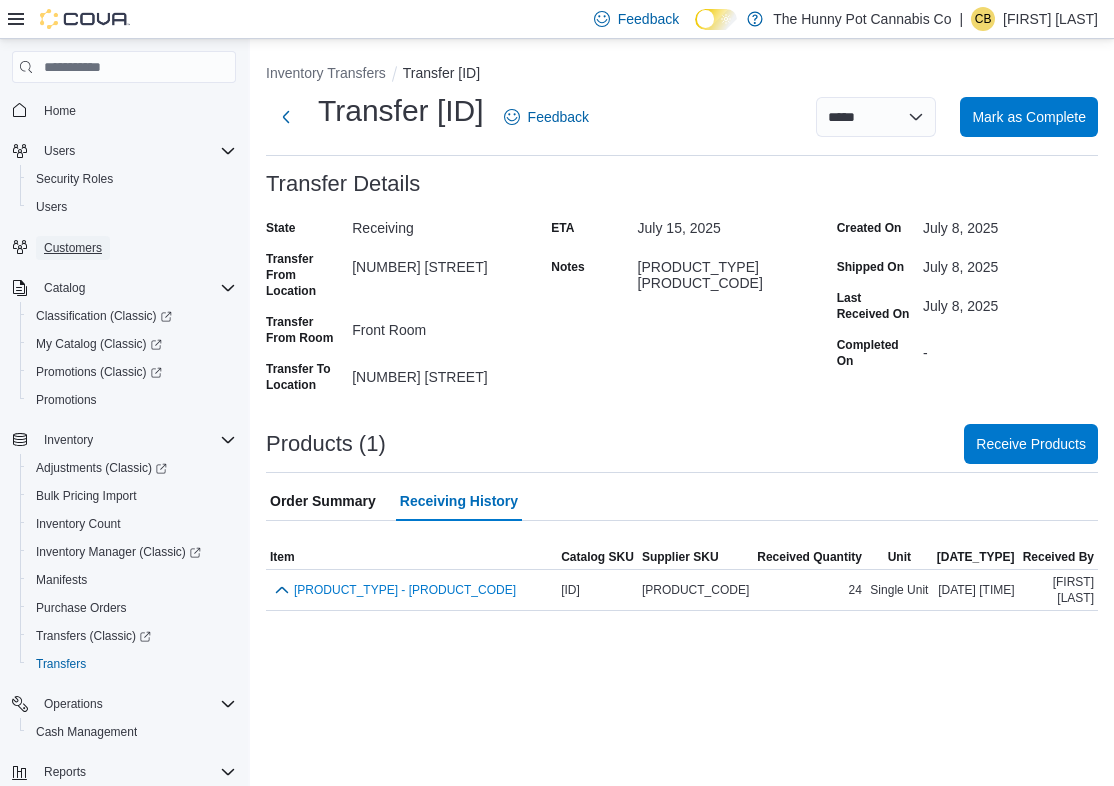 click on "Customers" at bounding box center [73, 248] 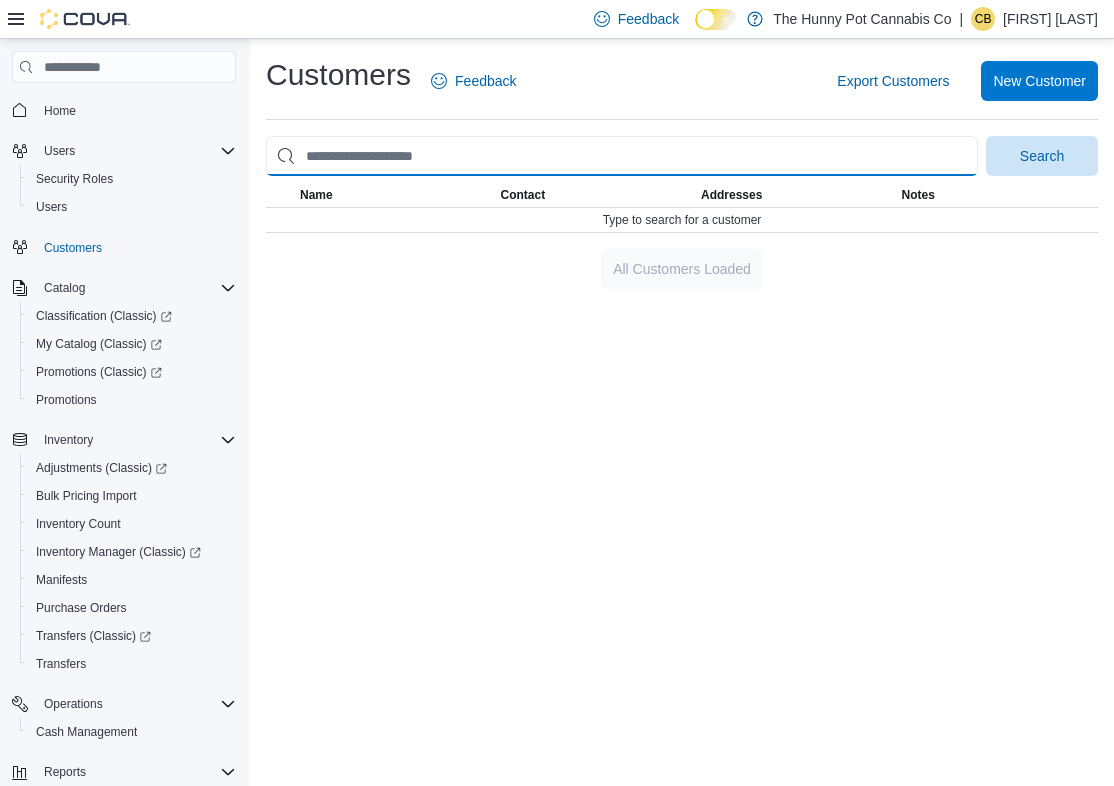 click at bounding box center [622, 156] 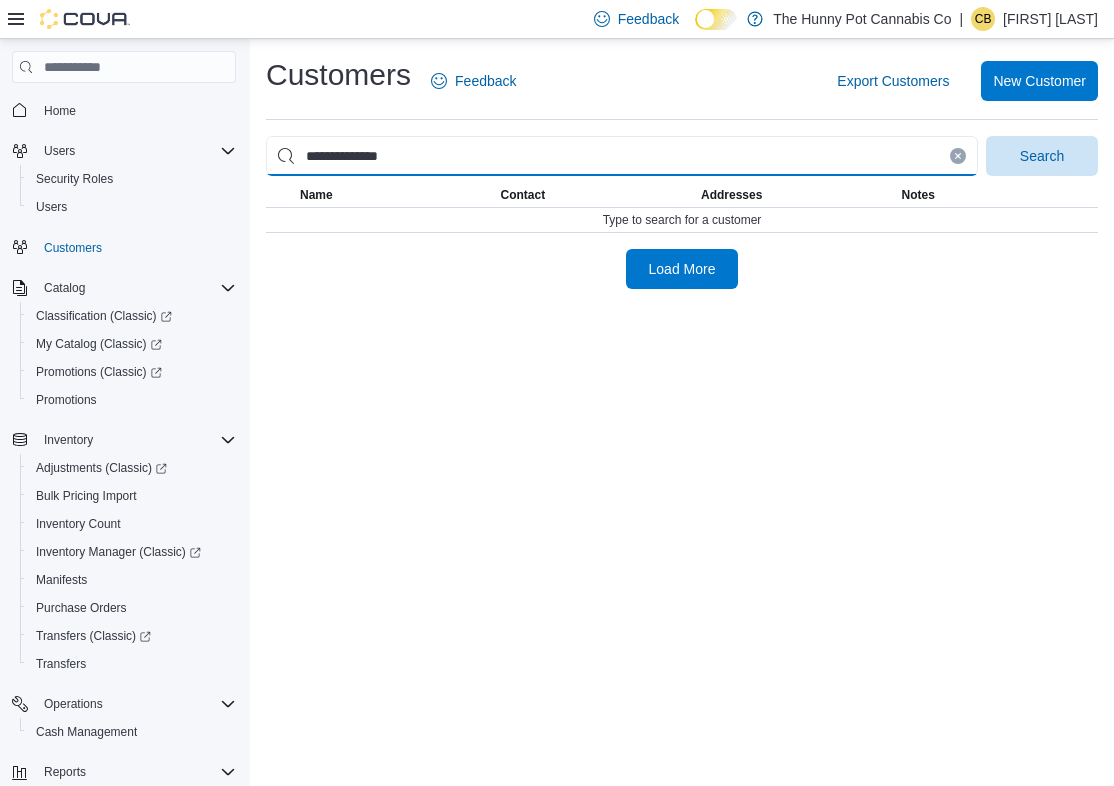 type on "**********" 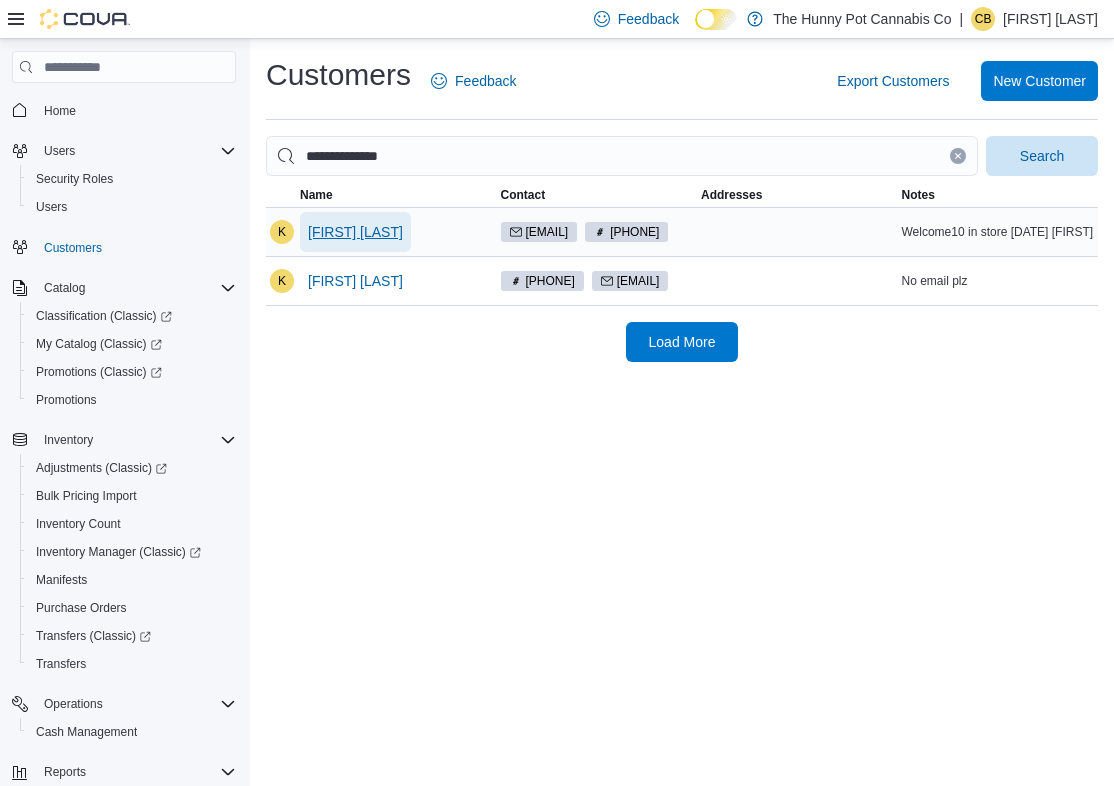 click on "Kevin Pimentel" at bounding box center [355, 232] 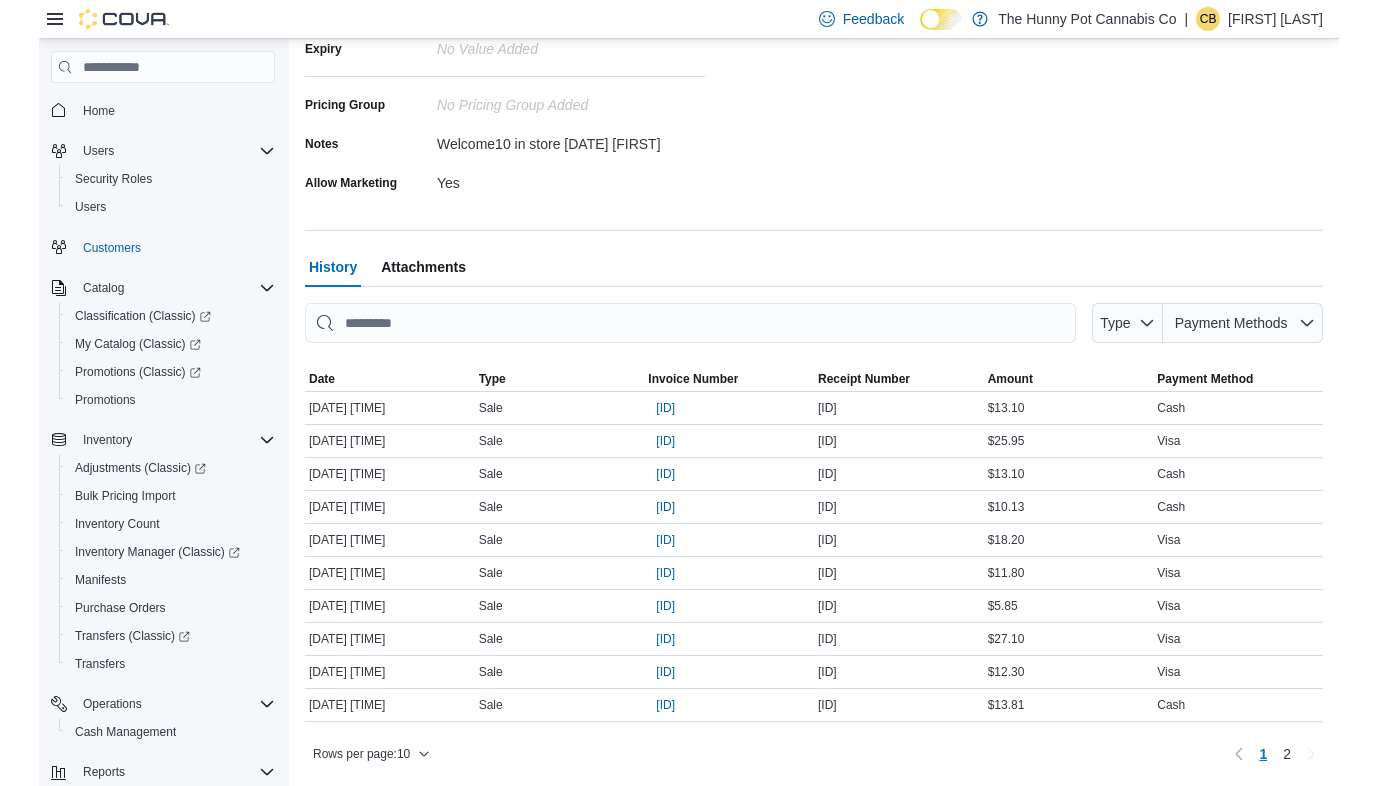 scroll, scrollTop: 463, scrollLeft: 0, axis: vertical 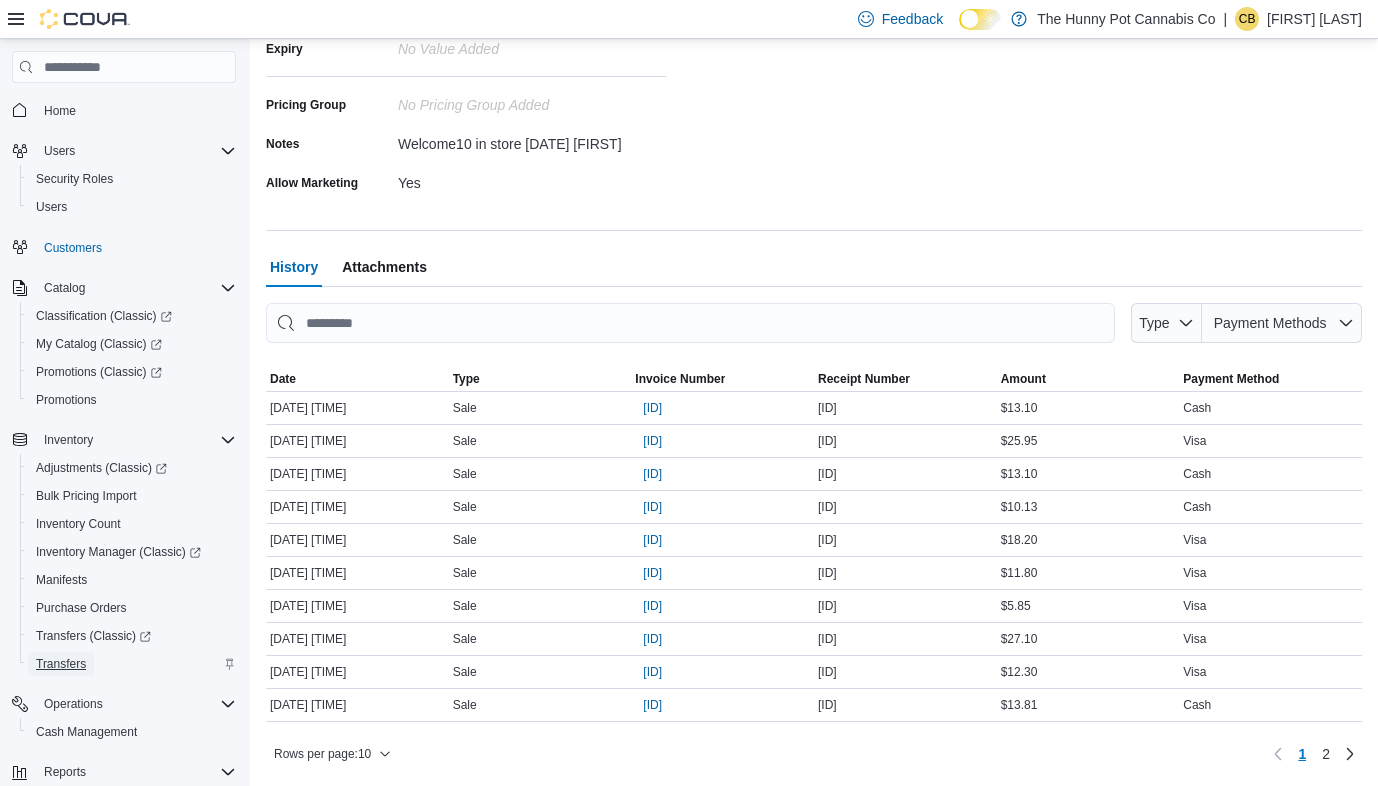 click on "Transfers" at bounding box center [61, 664] 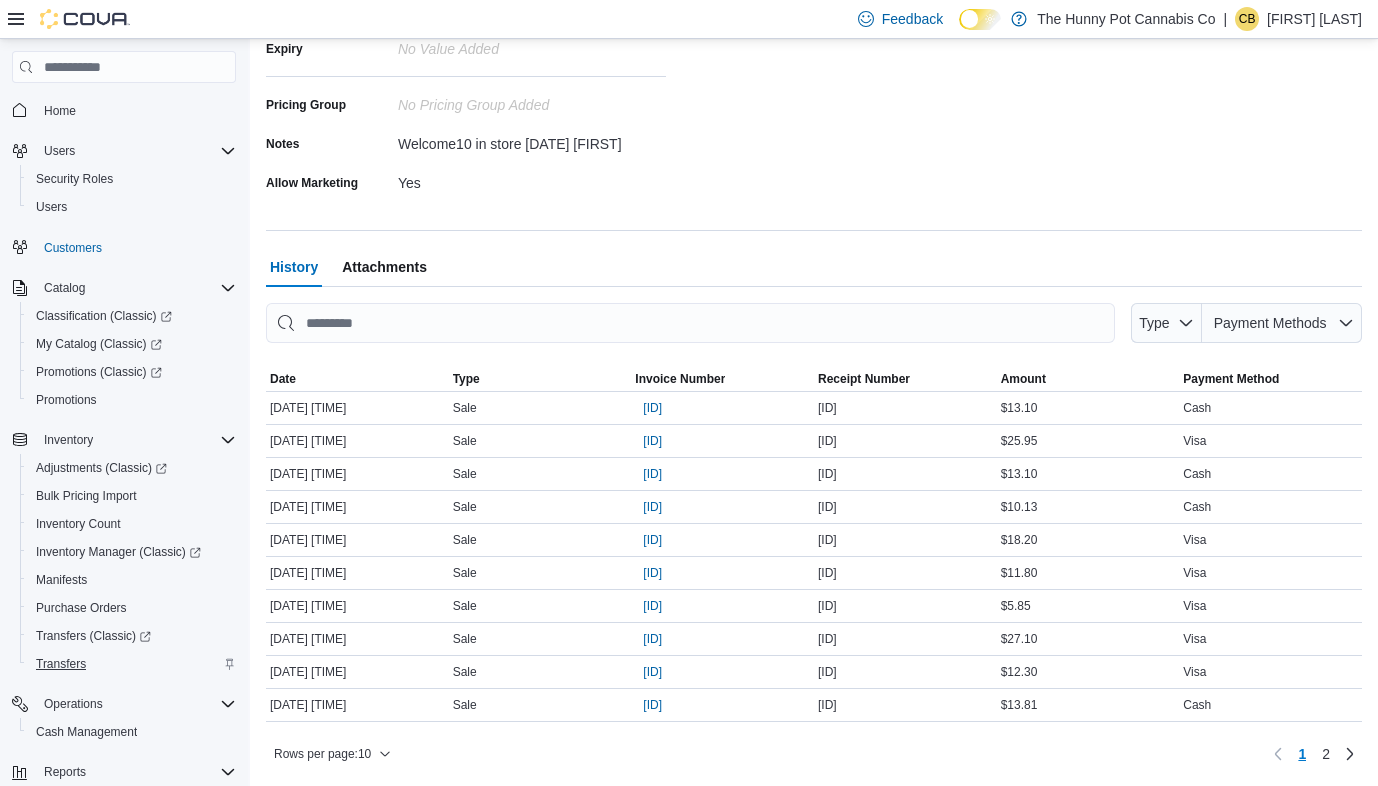 scroll, scrollTop: 0, scrollLeft: 0, axis: both 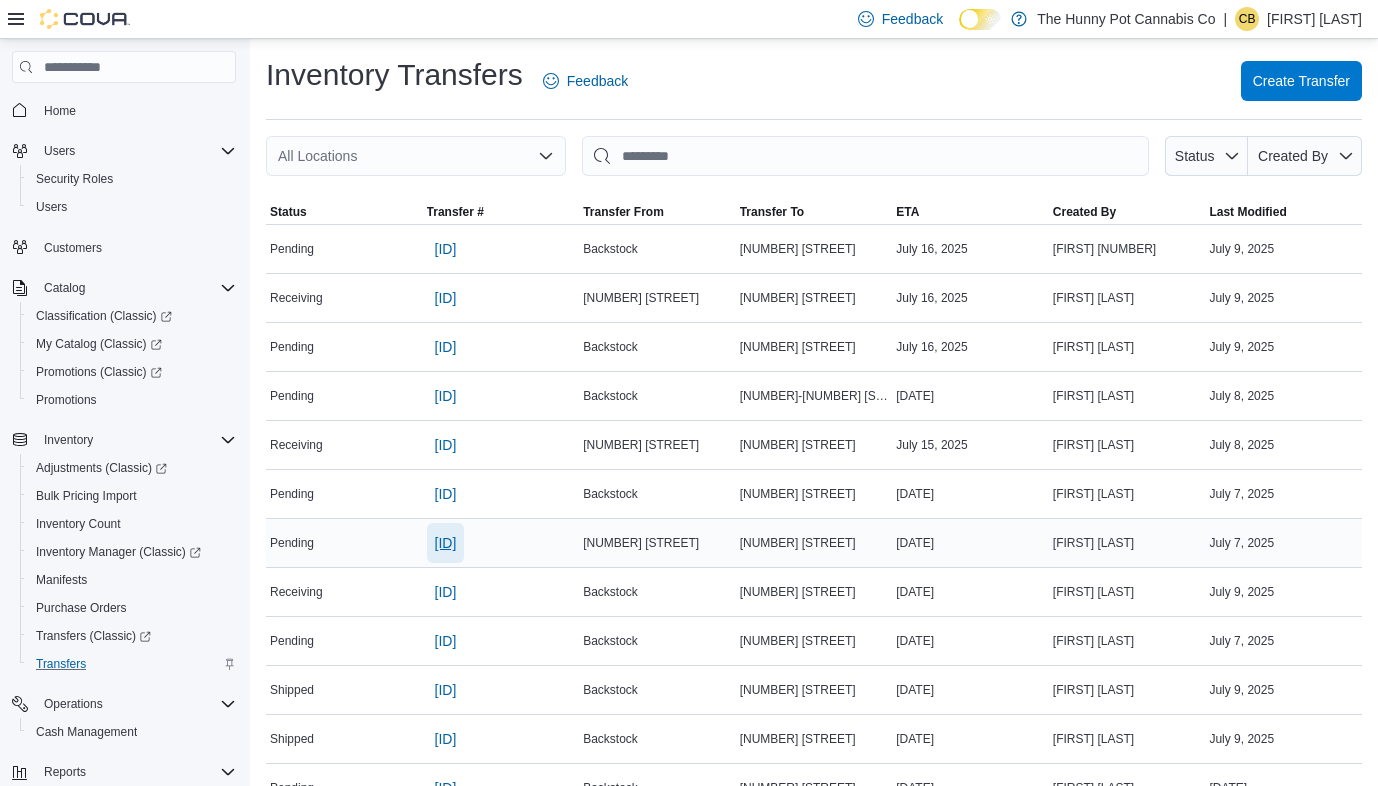 click on "[LICENSE]" at bounding box center [446, 543] 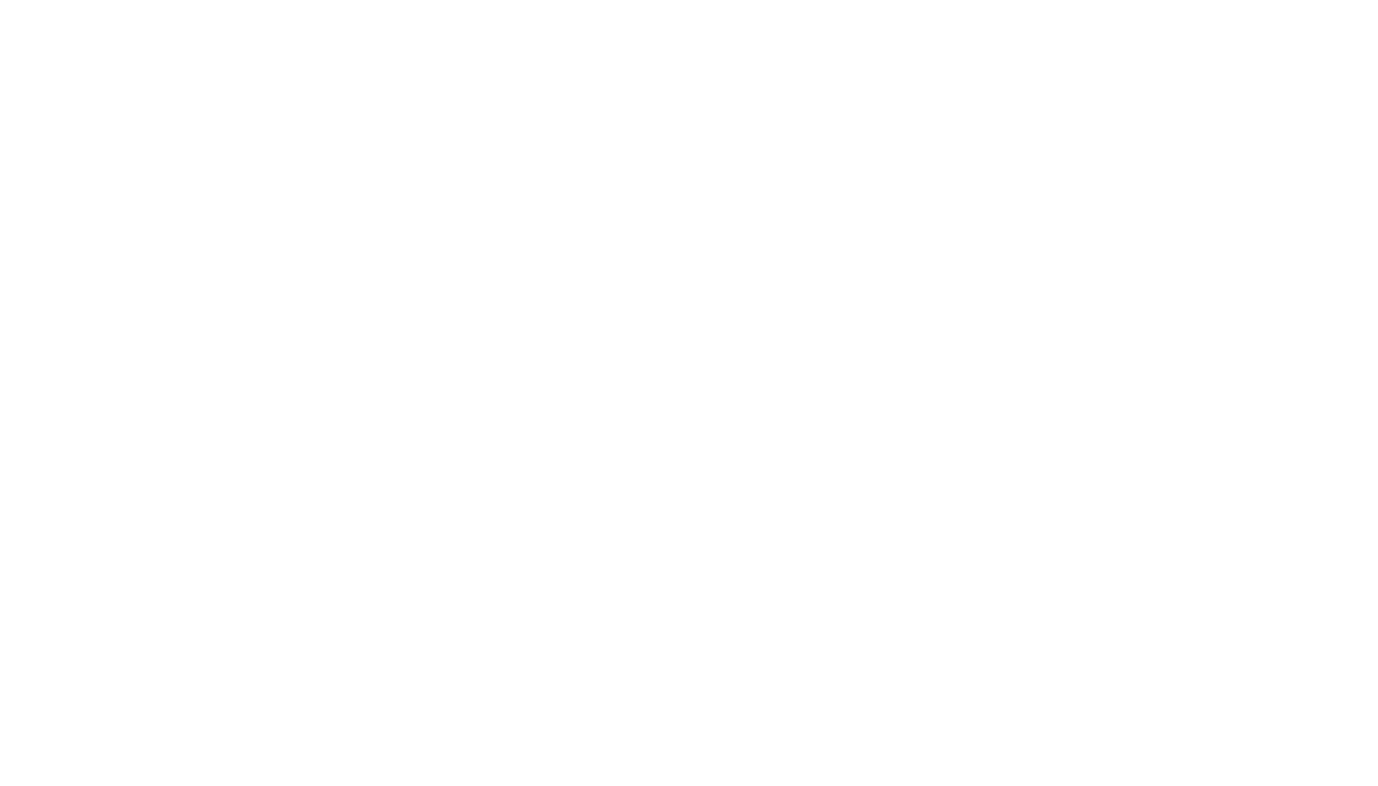 scroll, scrollTop: 0, scrollLeft: 0, axis: both 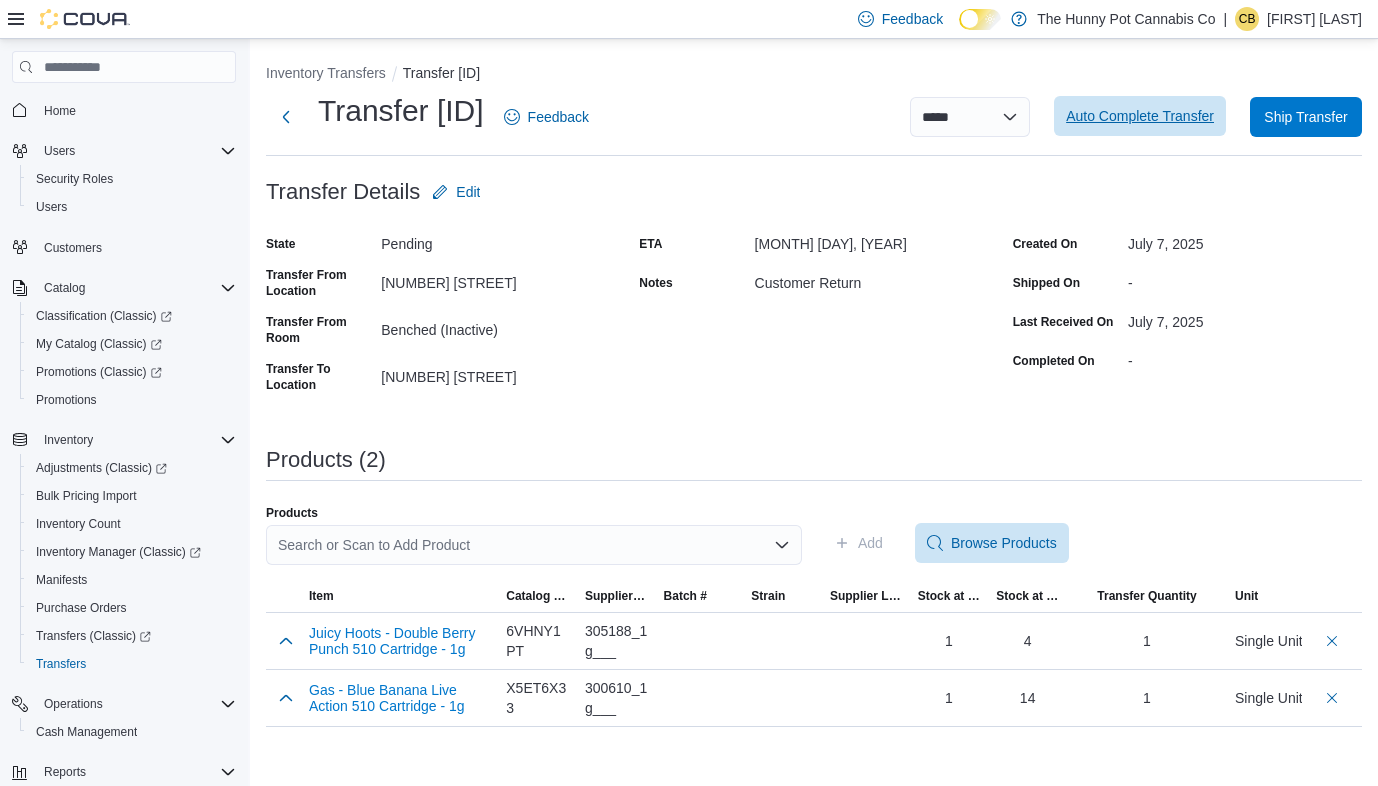 click on "Auto Complete Transfer" at bounding box center (1140, 116) 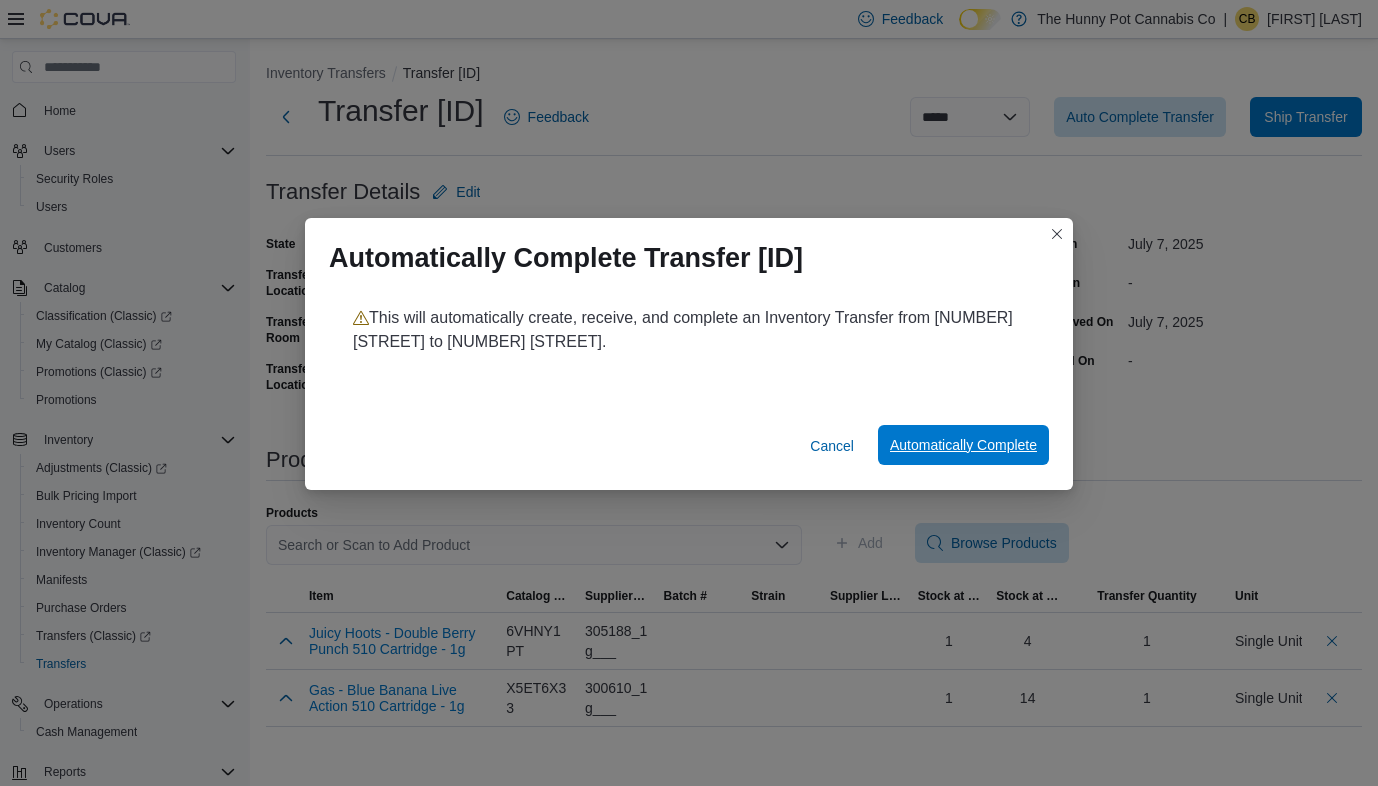 click on "Automatically Complete" at bounding box center [963, 445] 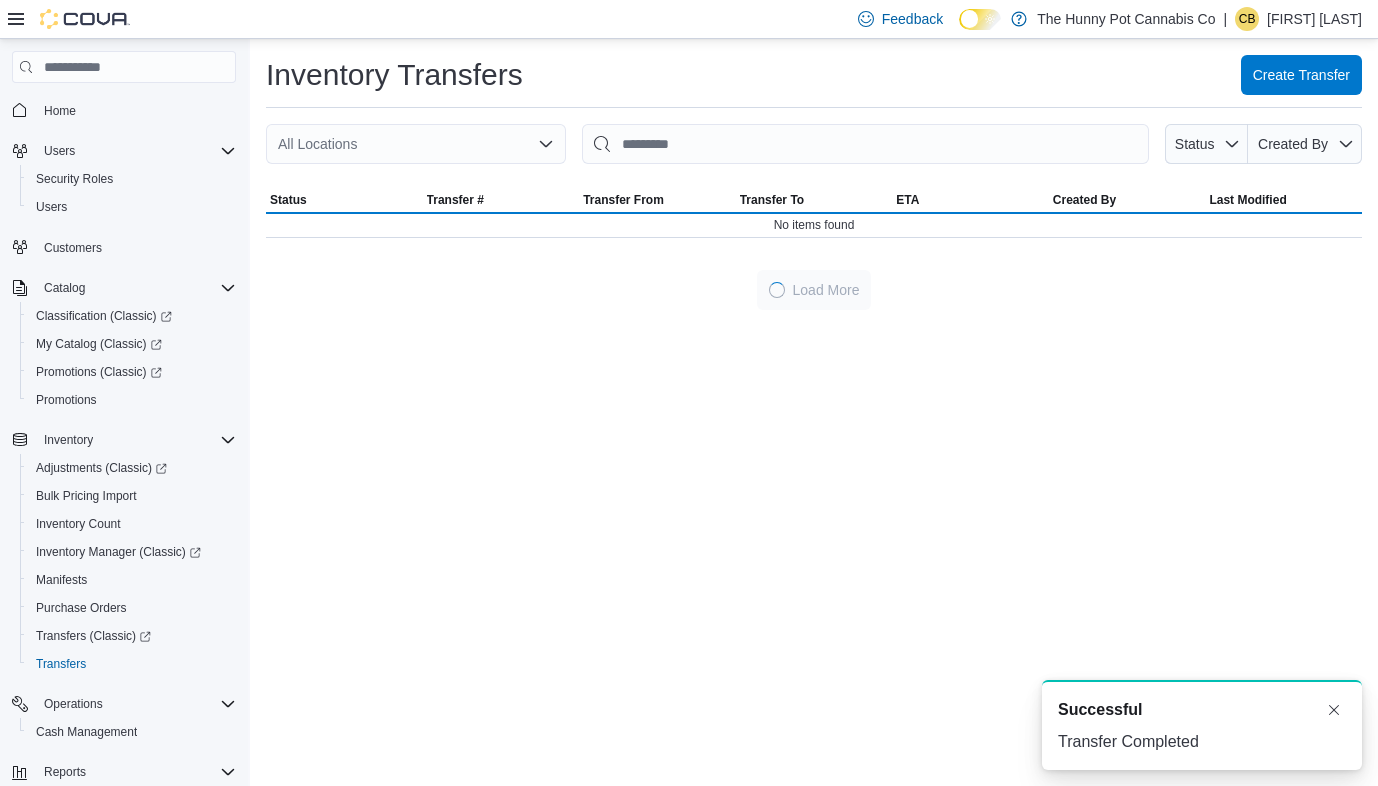 scroll, scrollTop: 0, scrollLeft: 0, axis: both 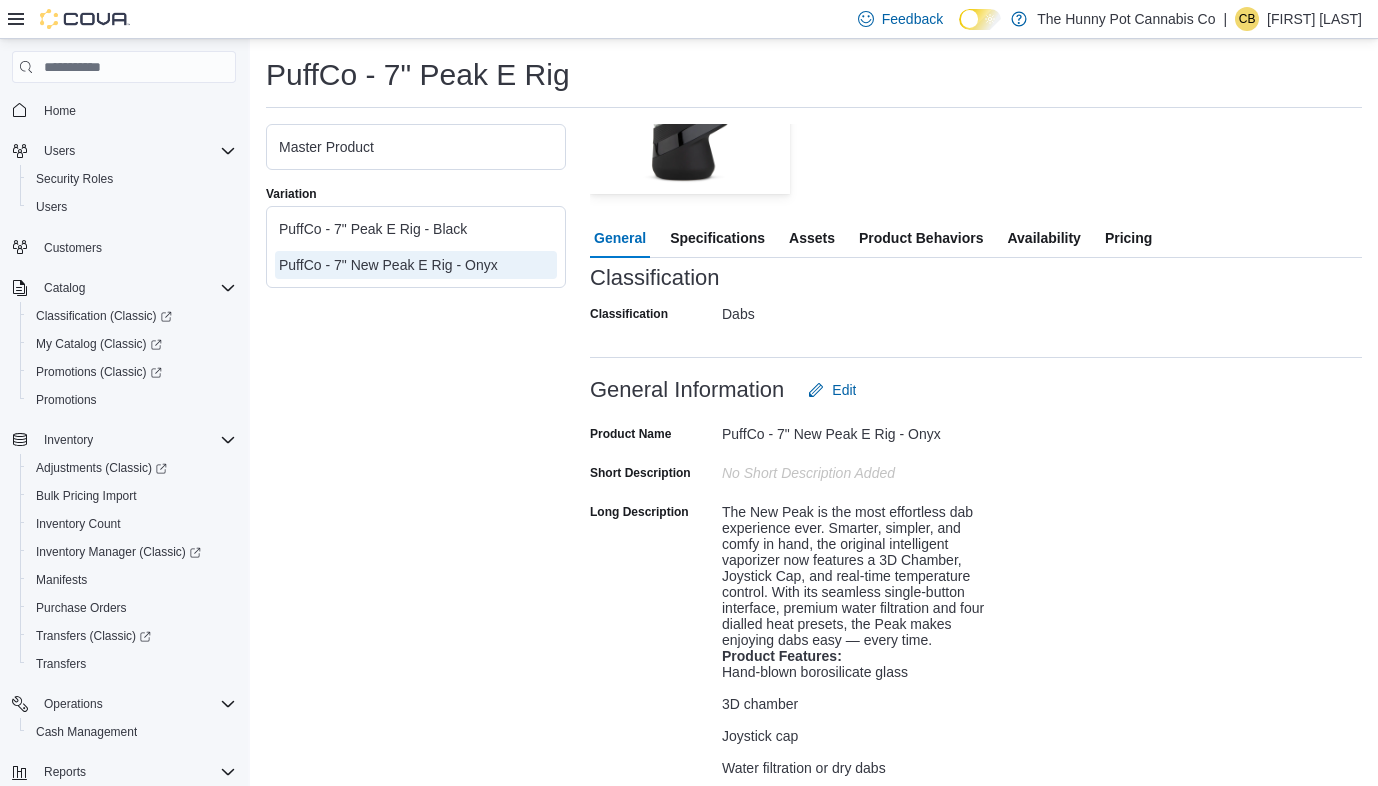 click on "Availability" at bounding box center (1043, 238) 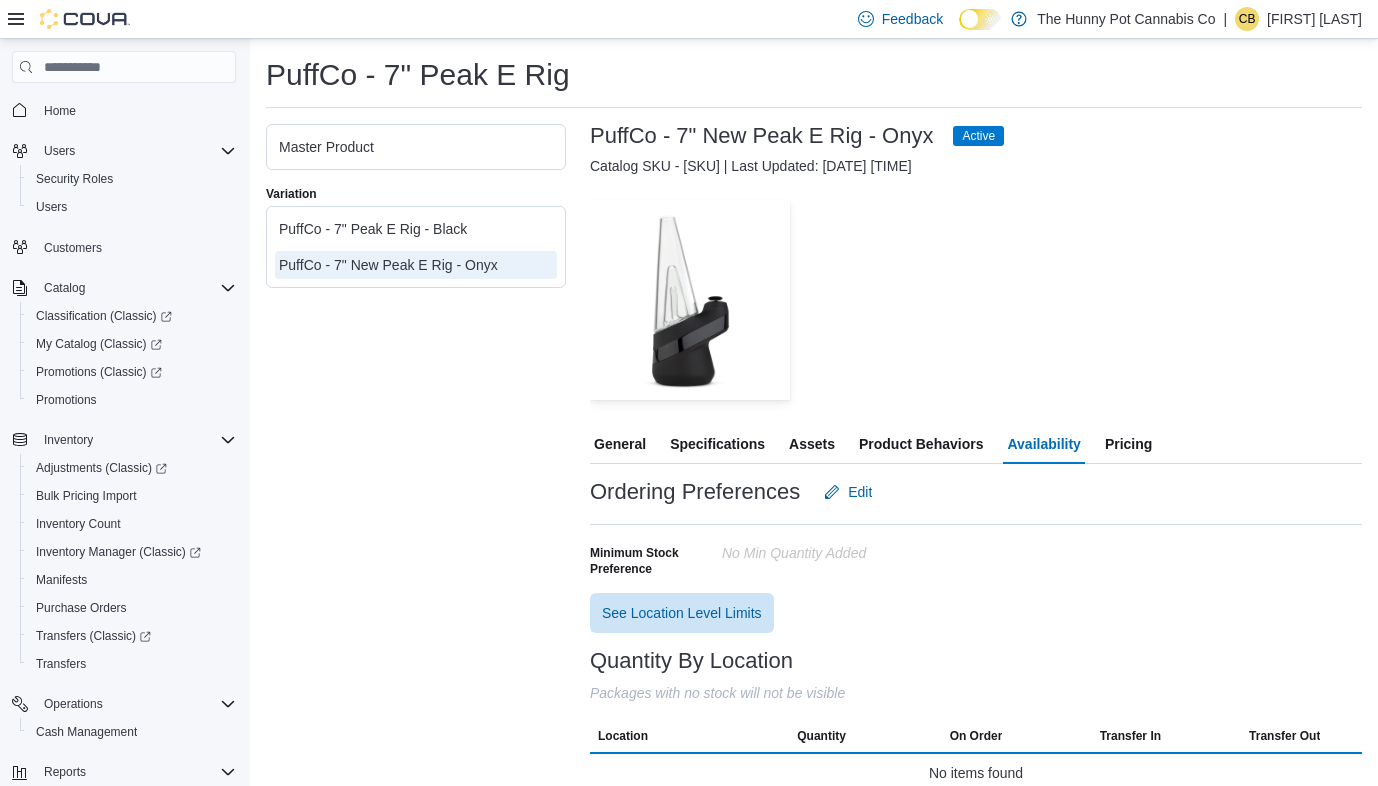 click on "Pricing" at bounding box center [1128, 444] 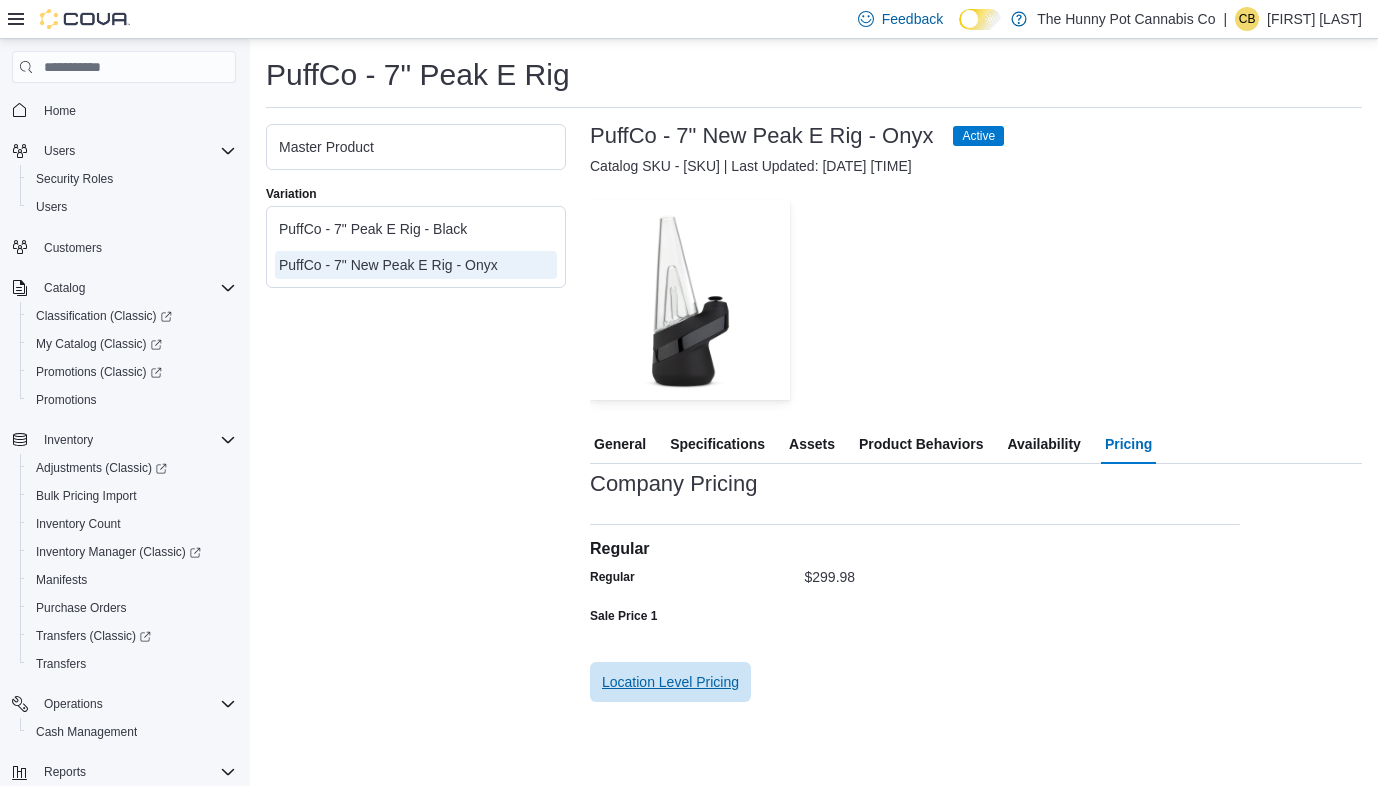 click on "Location Level Pricing" at bounding box center (670, 682) 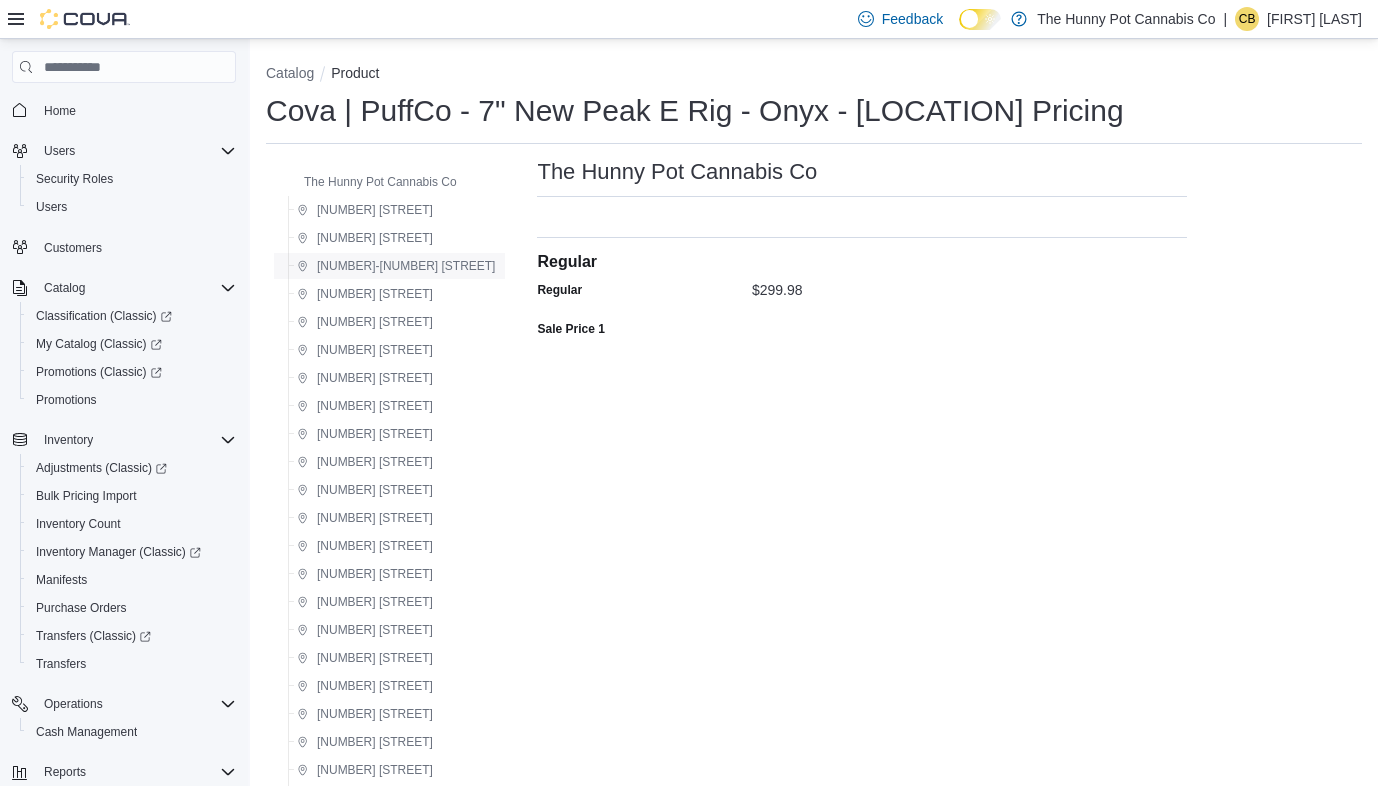 click on "[NUMBER]-[NUMBER] [STREET]" at bounding box center (365, 210) 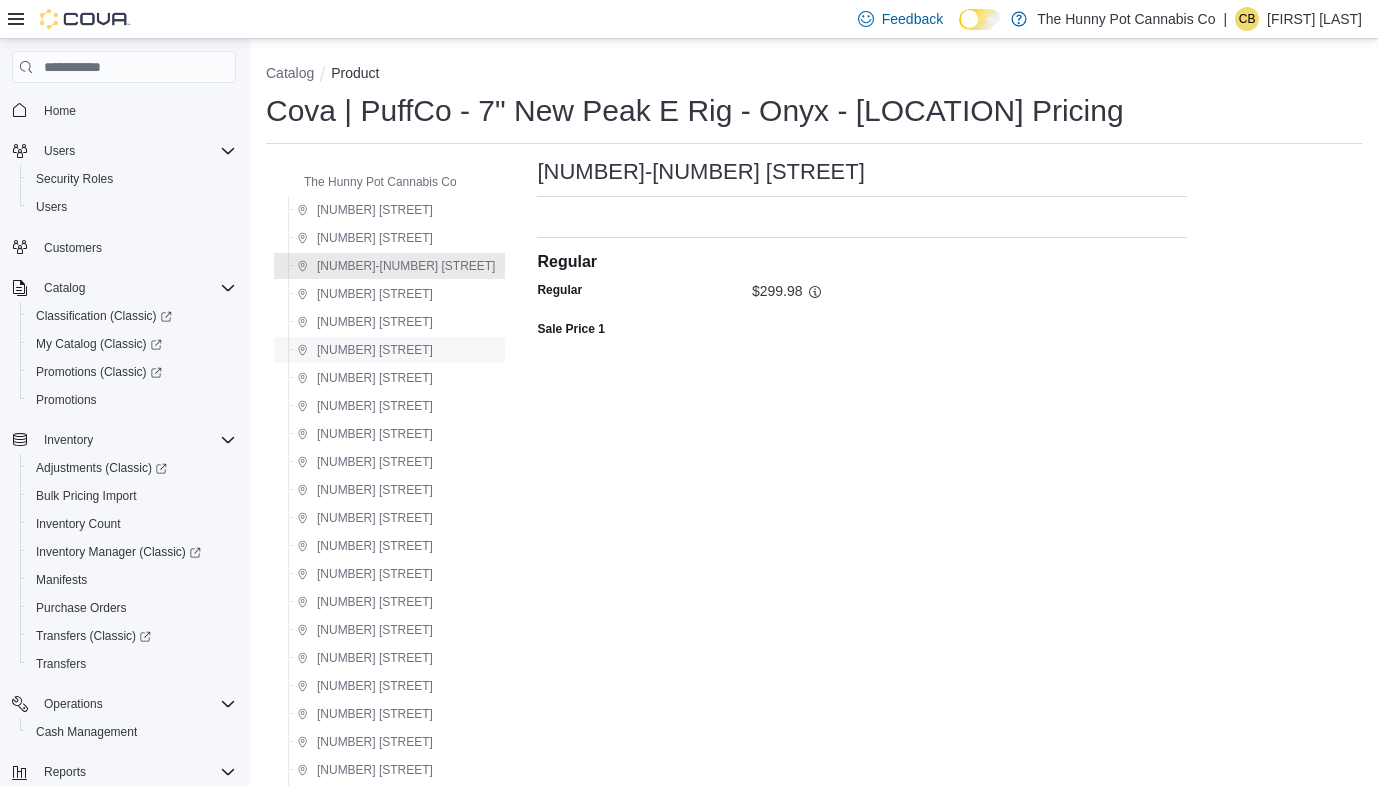 click on "[NUMBER] [STREET]" at bounding box center [375, 210] 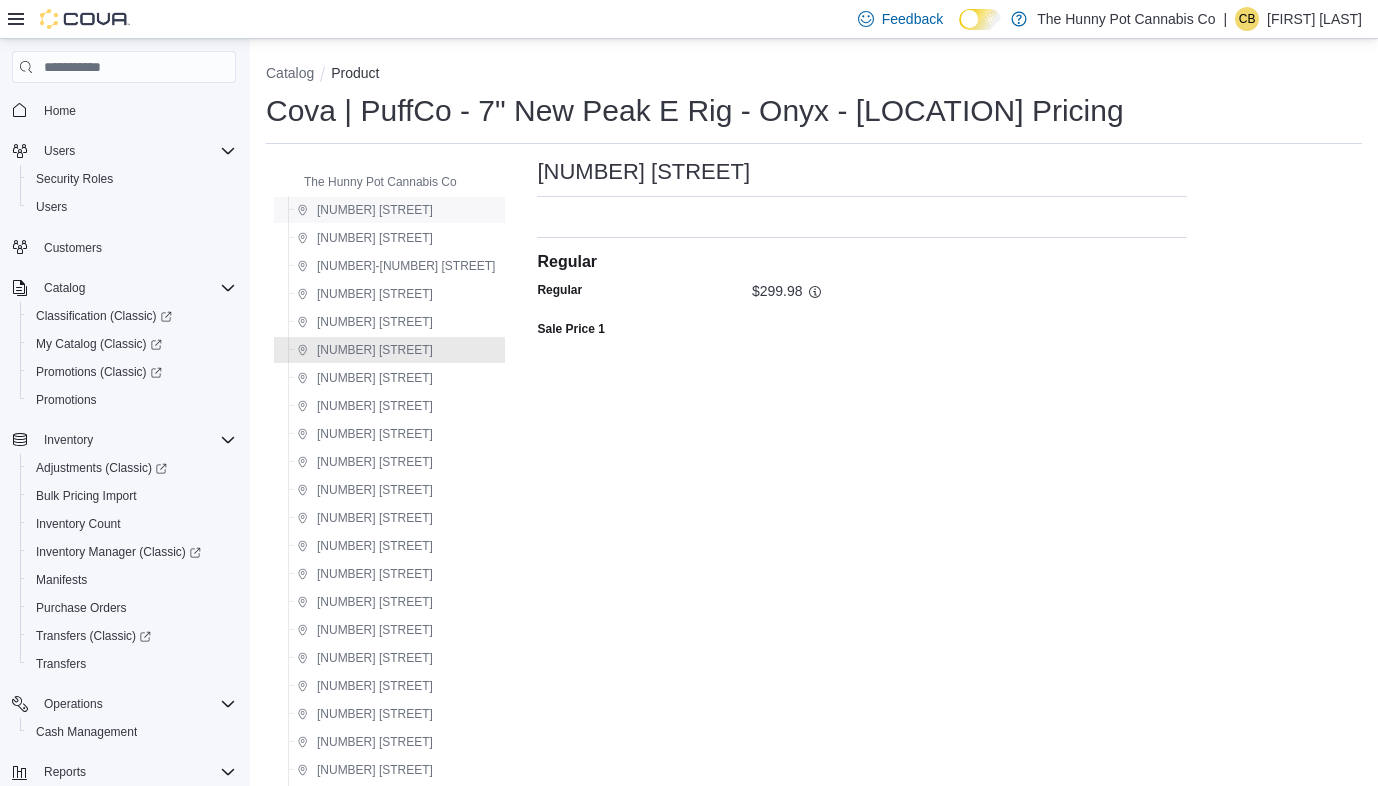 click on "[NUMBER] [STREET]" at bounding box center [375, 210] 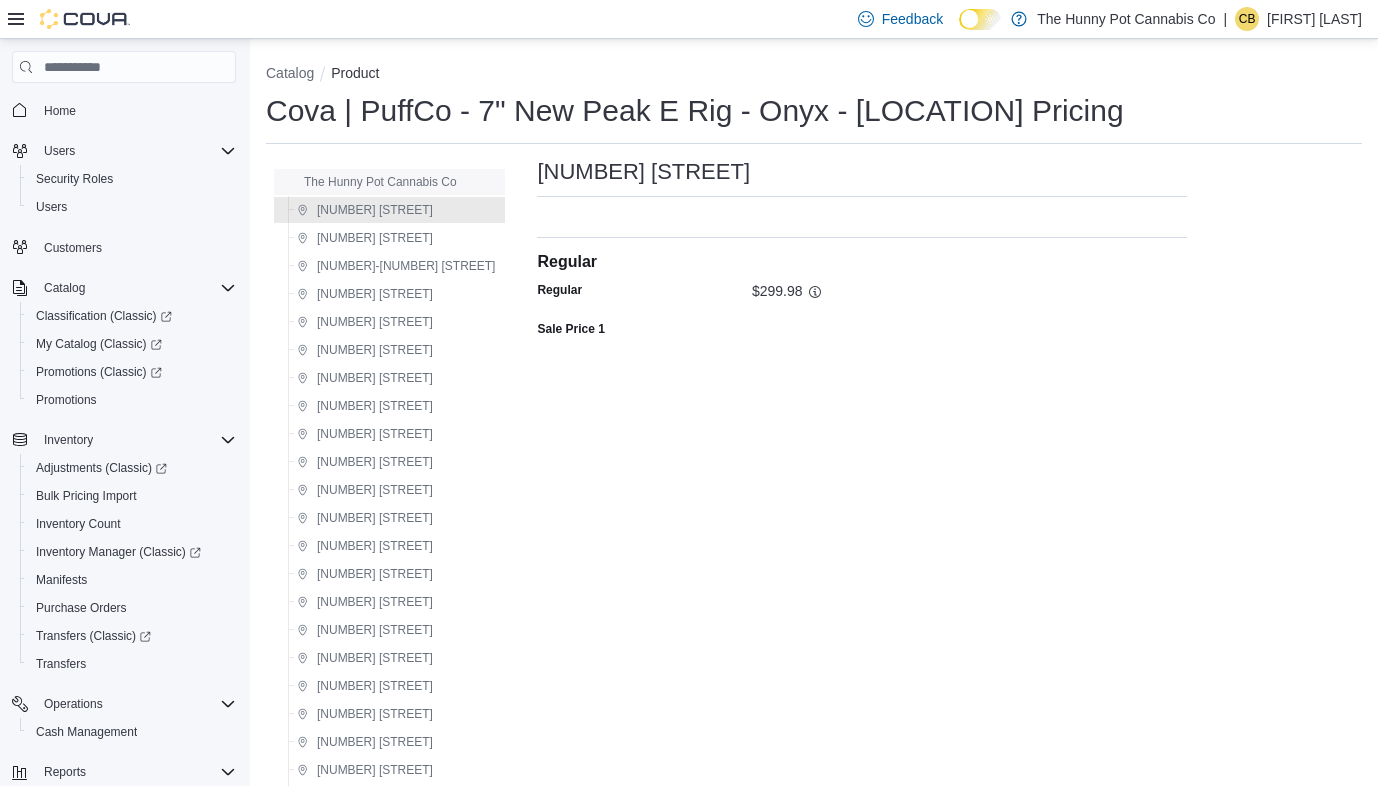 click on "The Hunny Pot Cannabis Co" at bounding box center (380, 182) 